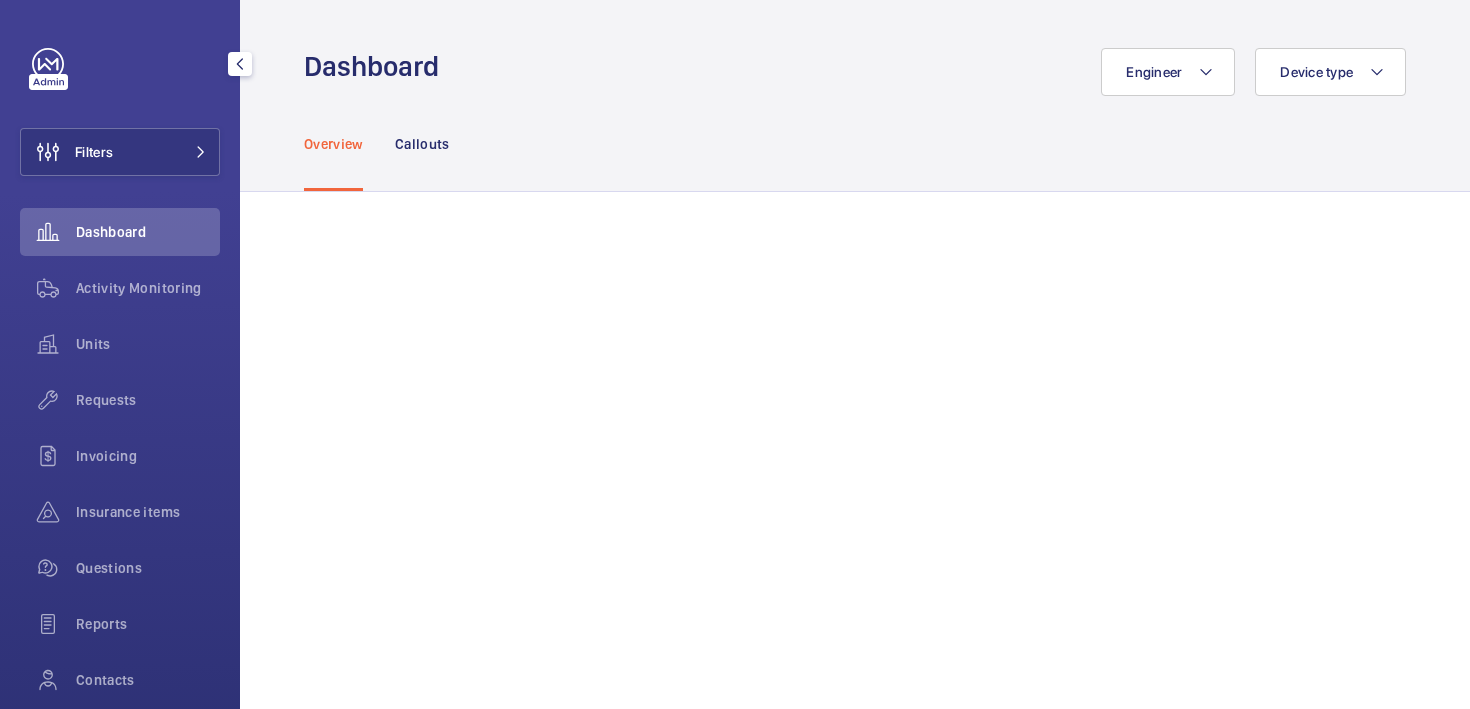 scroll, scrollTop: 0, scrollLeft: 0, axis: both 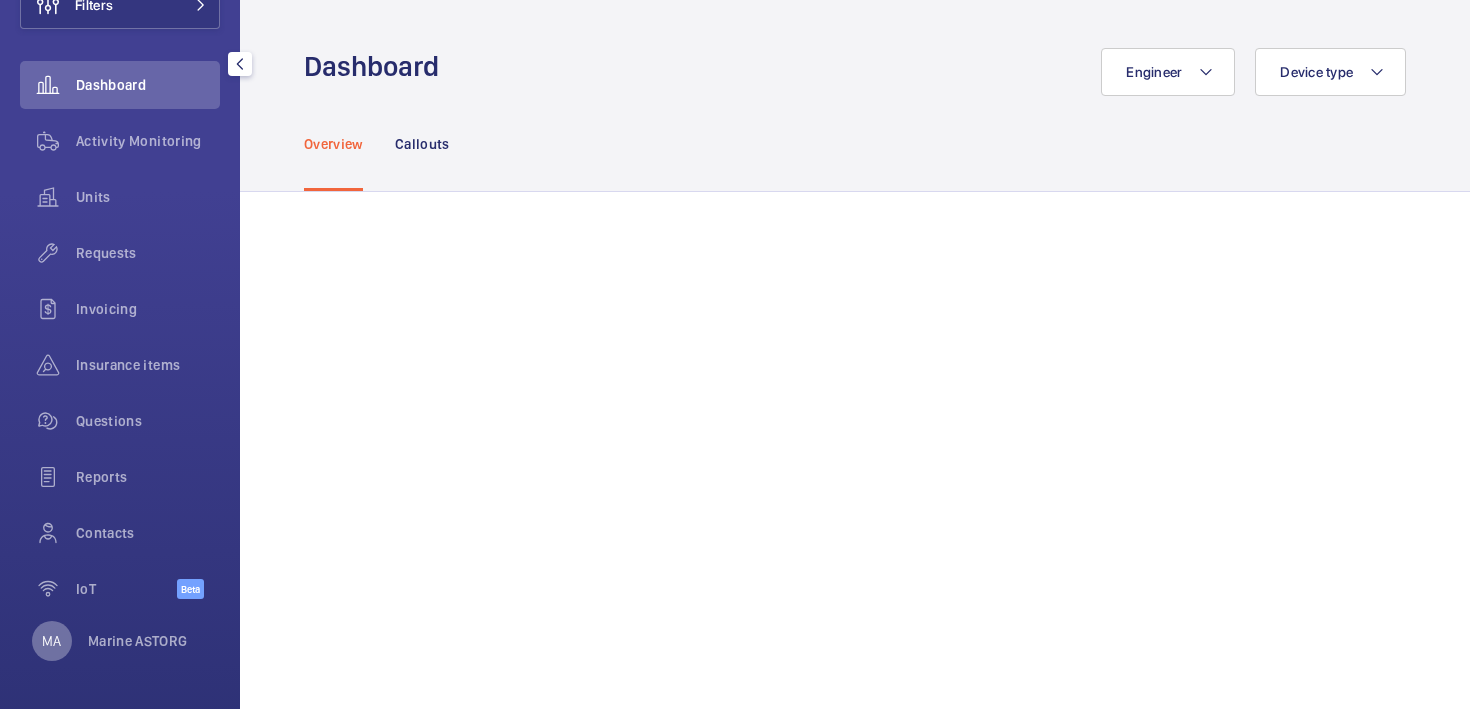 click on "MA" 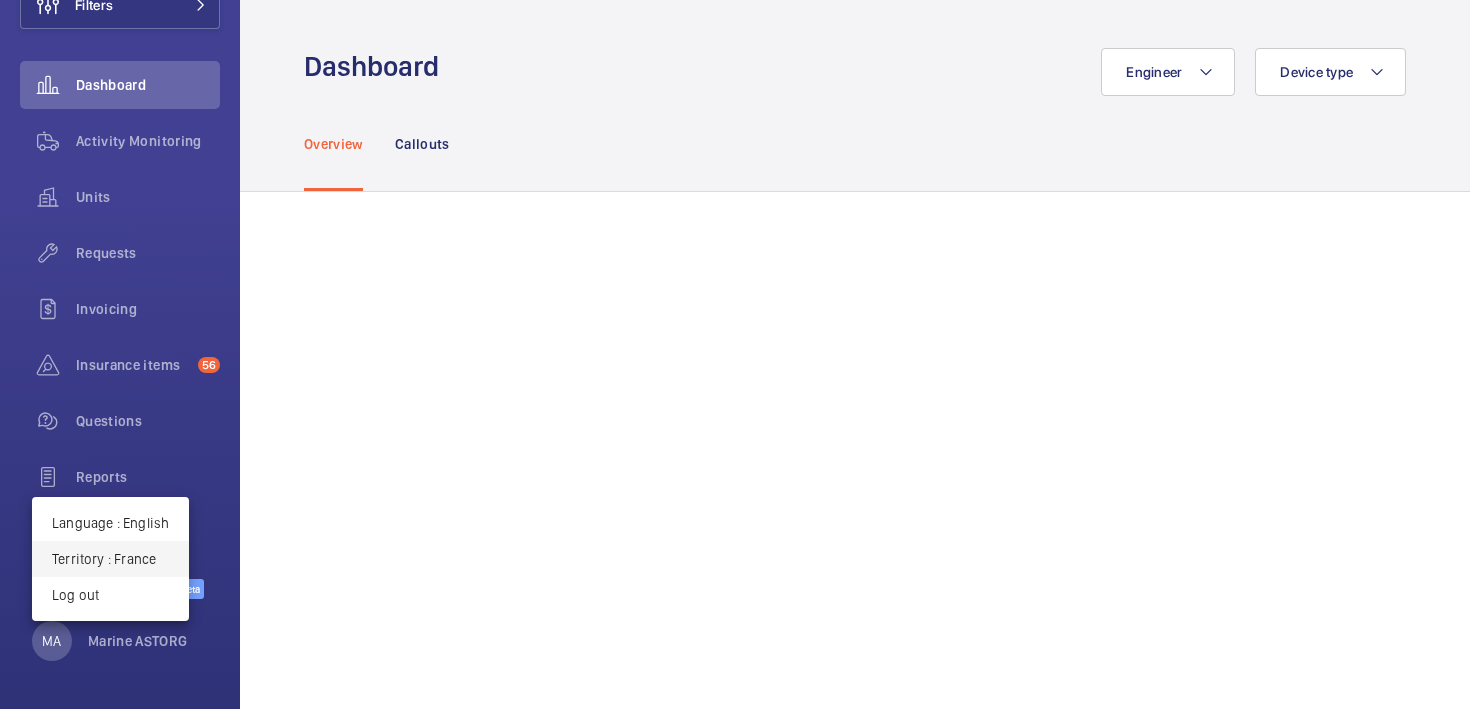 click on "Territory : France" at bounding box center (110, 559) 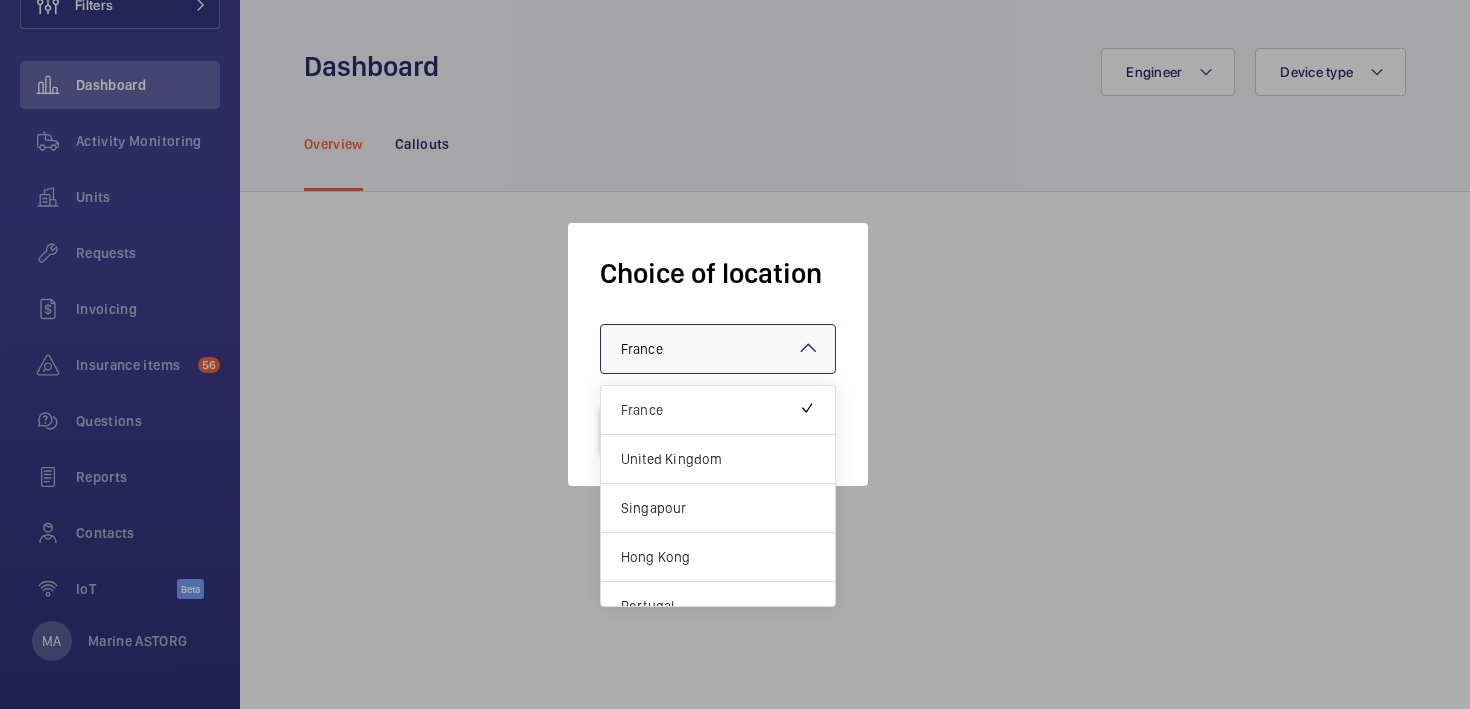 click at bounding box center (718, 349) 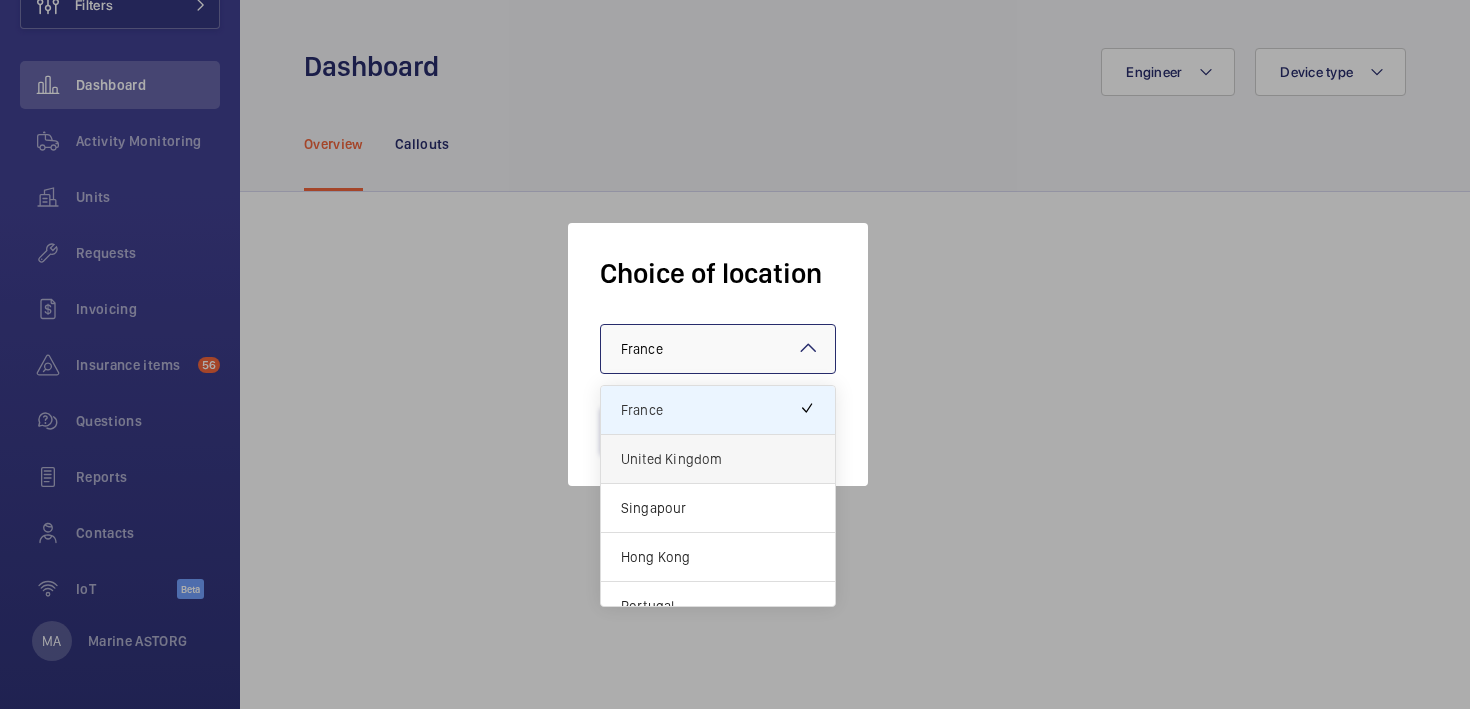 click on "United Kingdom" at bounding box center (718, 459) 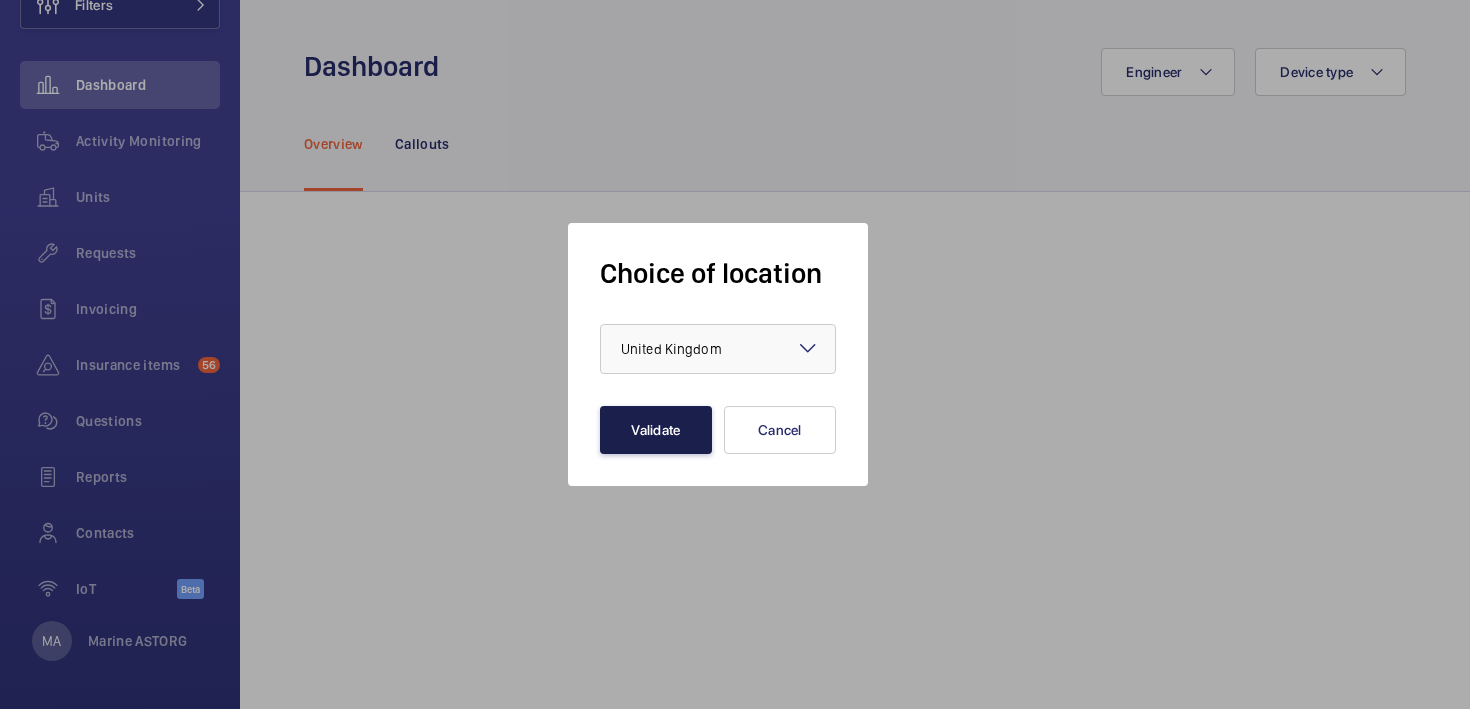 click on "Validate" at bounding box center (656, 430) 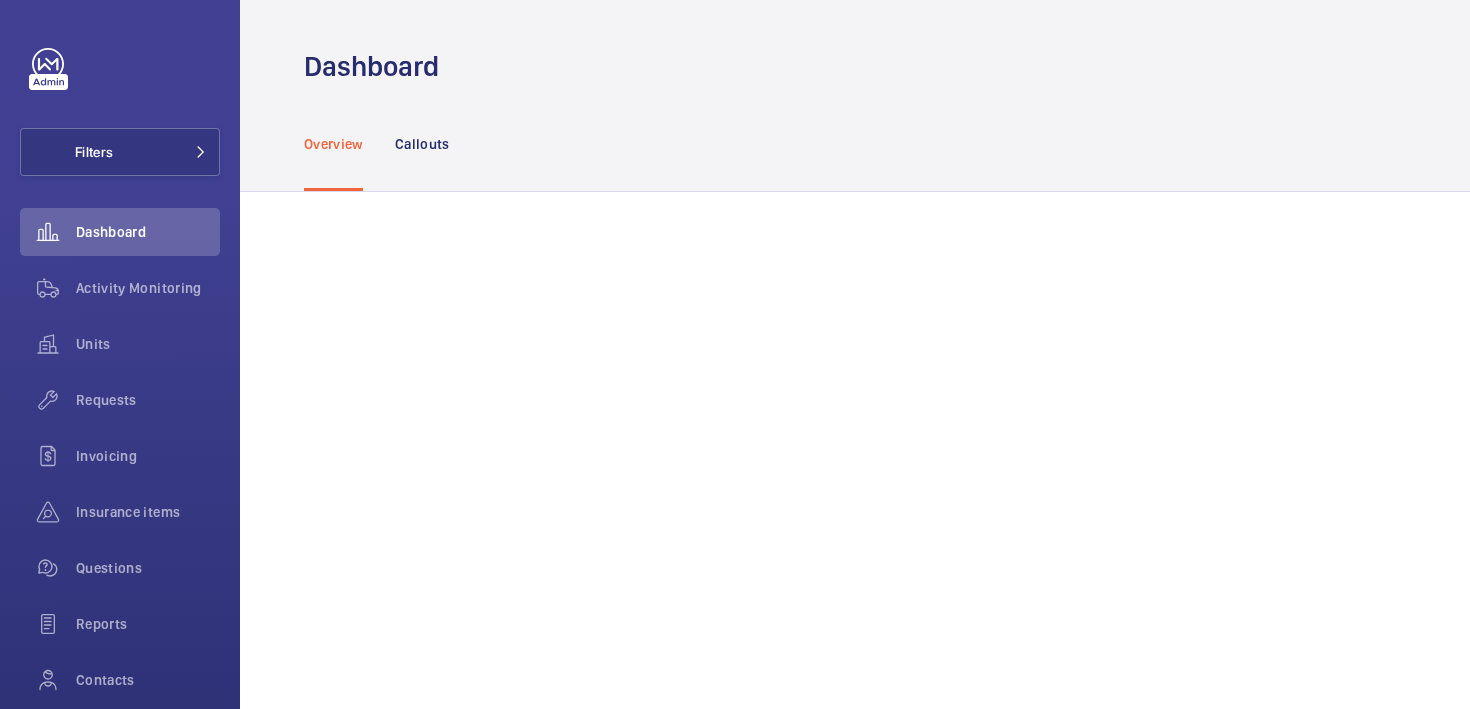 scroll, scrollTop: 0, scrollLeft: 0, axis: both 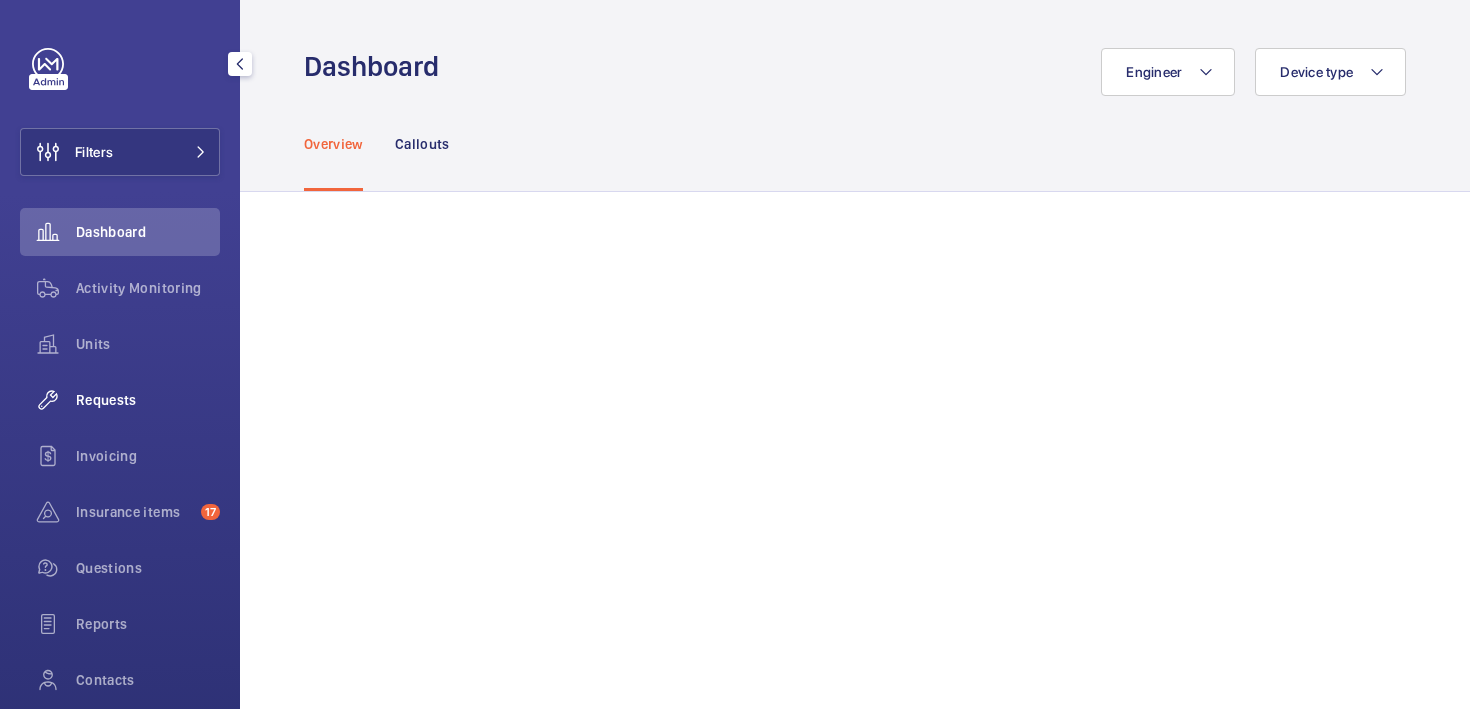 click on "Requests" 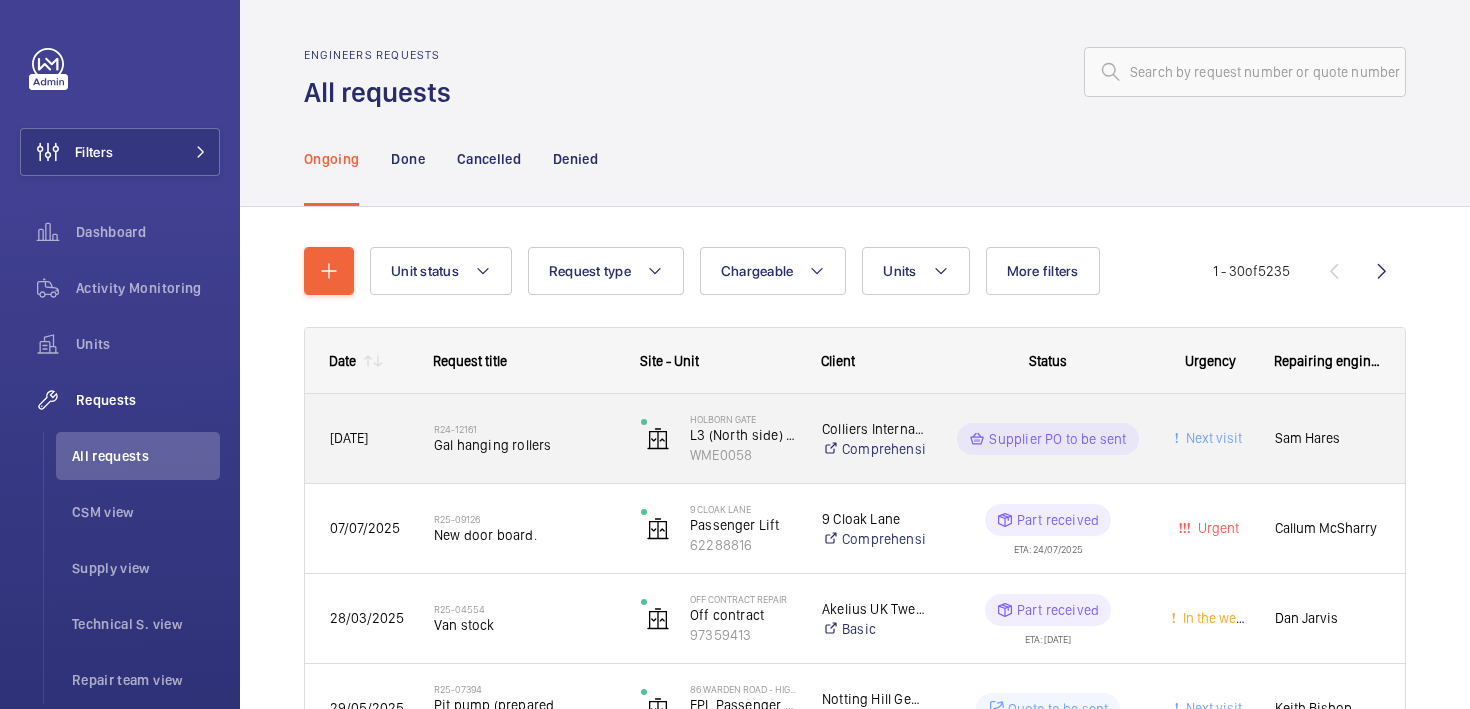 click on "R24-12161   Gal hanging rollers" 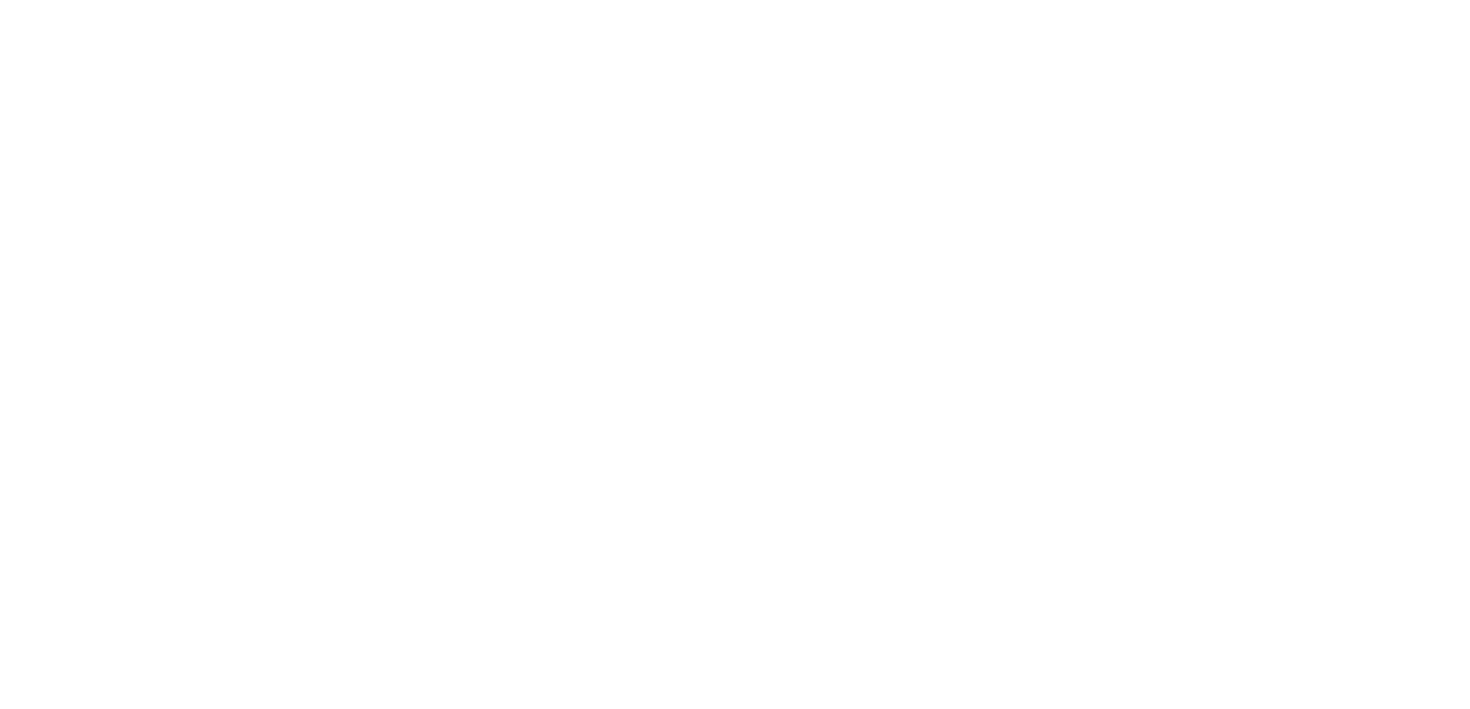 scroll, scrollTop: 0, scrollLeft: 0, axis: both 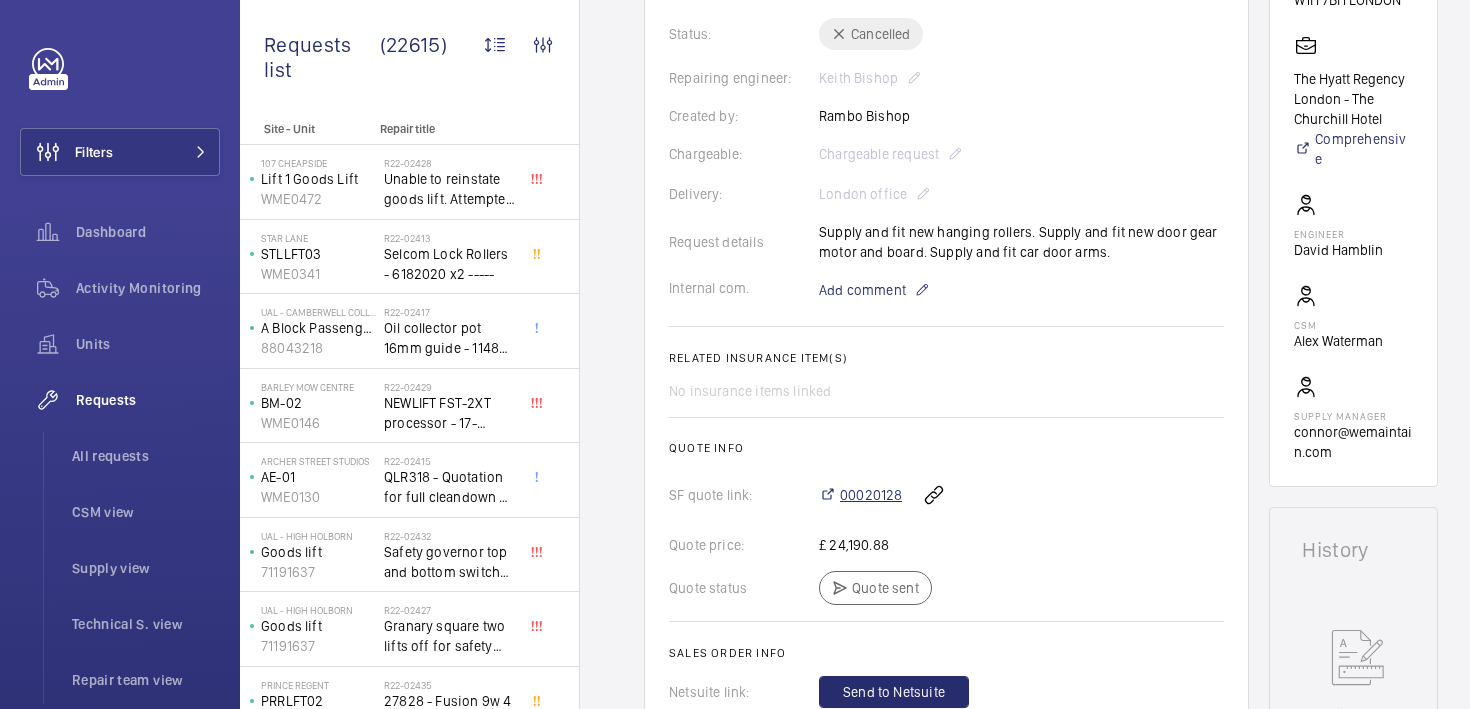 click on "00020128" 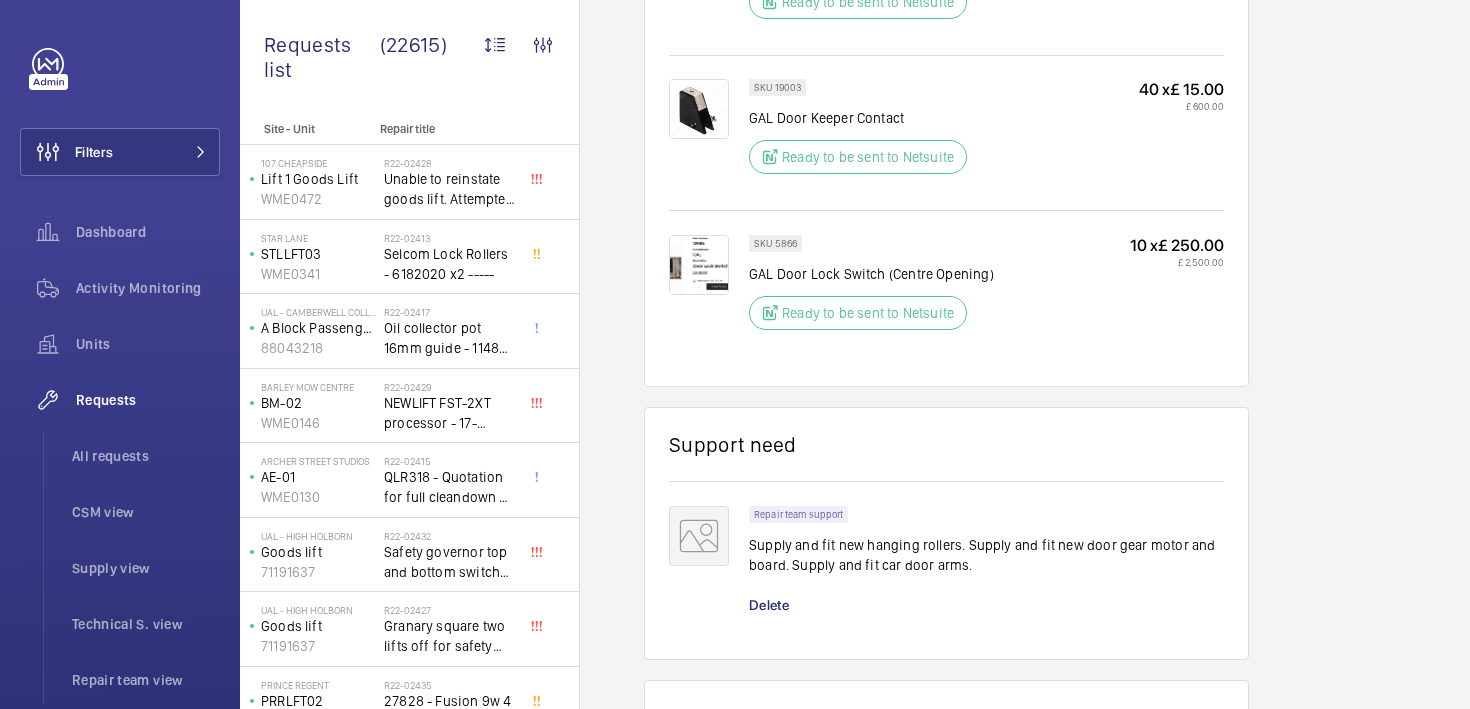 scroll, scrollTop: 1839, scrollLeft: 0, axis: vertical 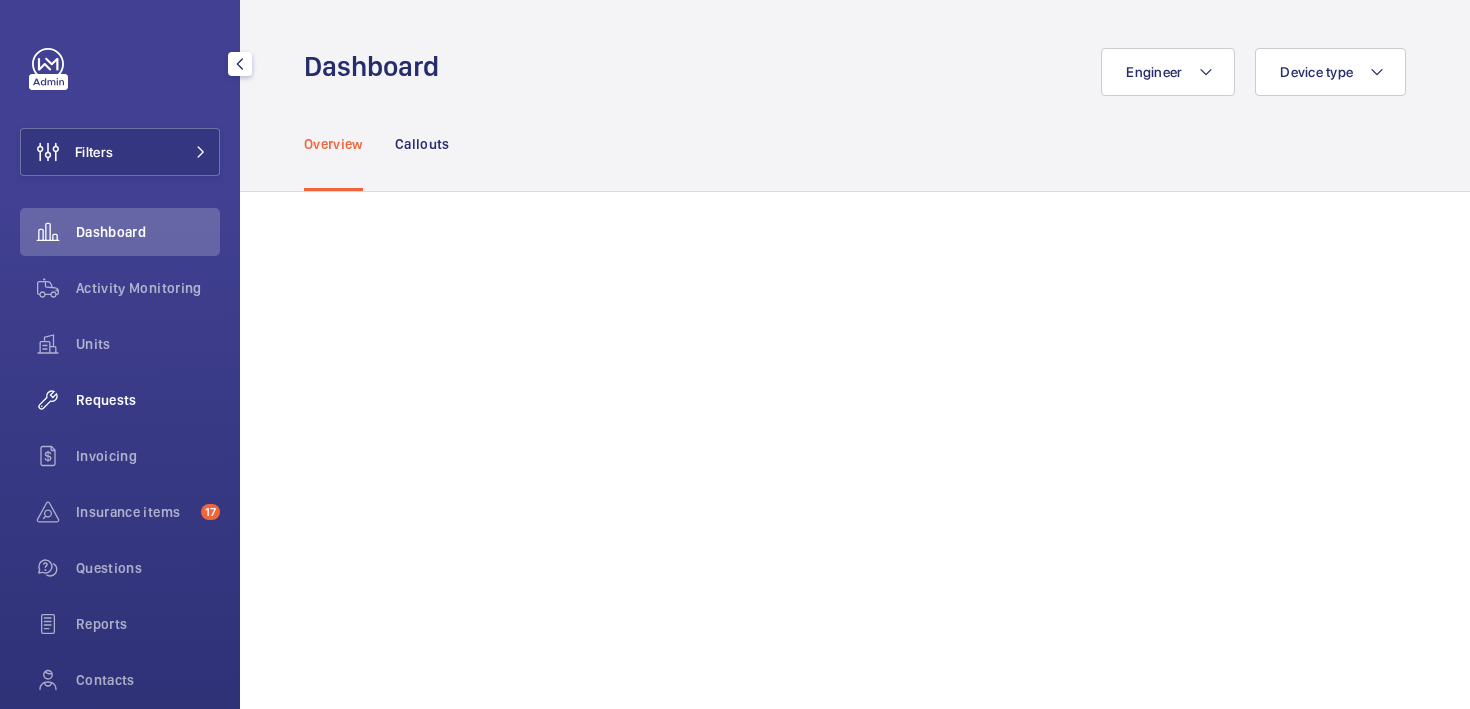 click on "Requests" 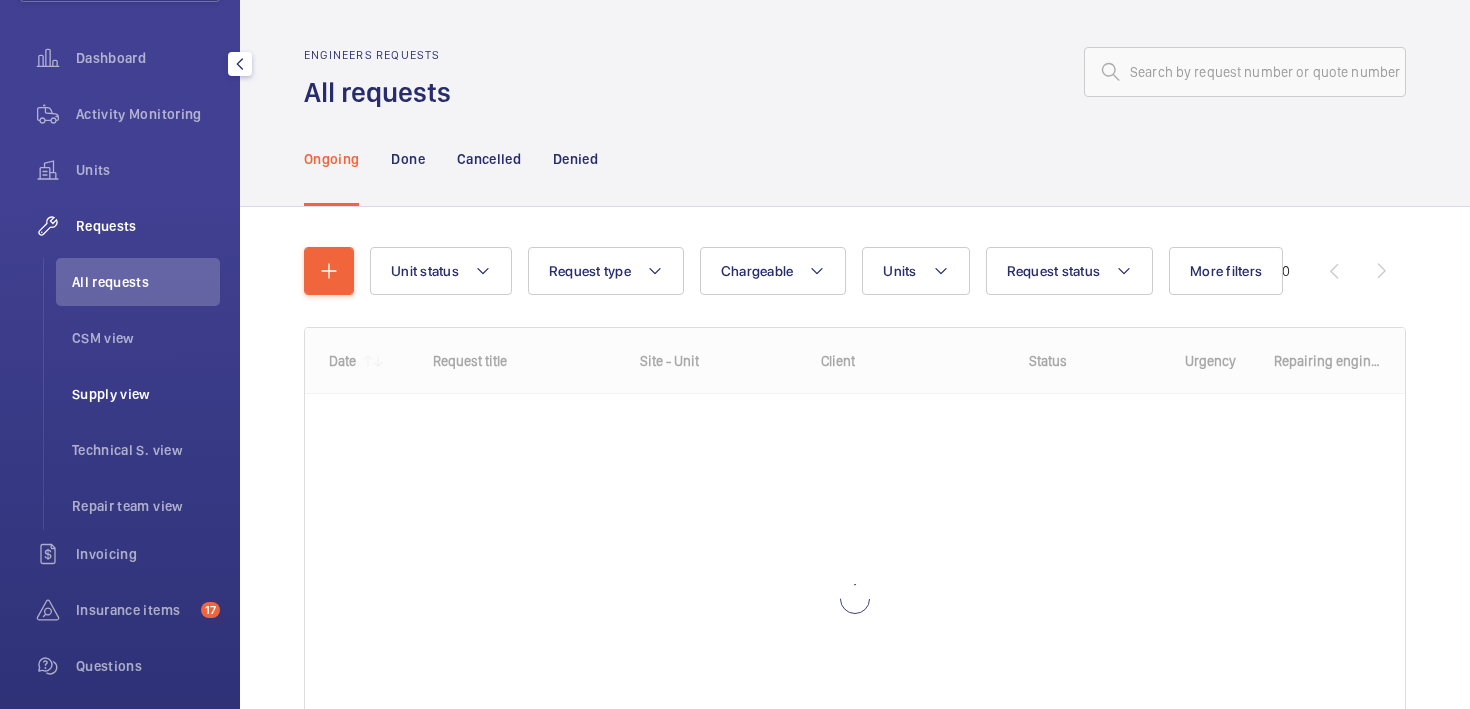 scroll, scrollTop: 179, scrollLeft: 0, axis: vertical 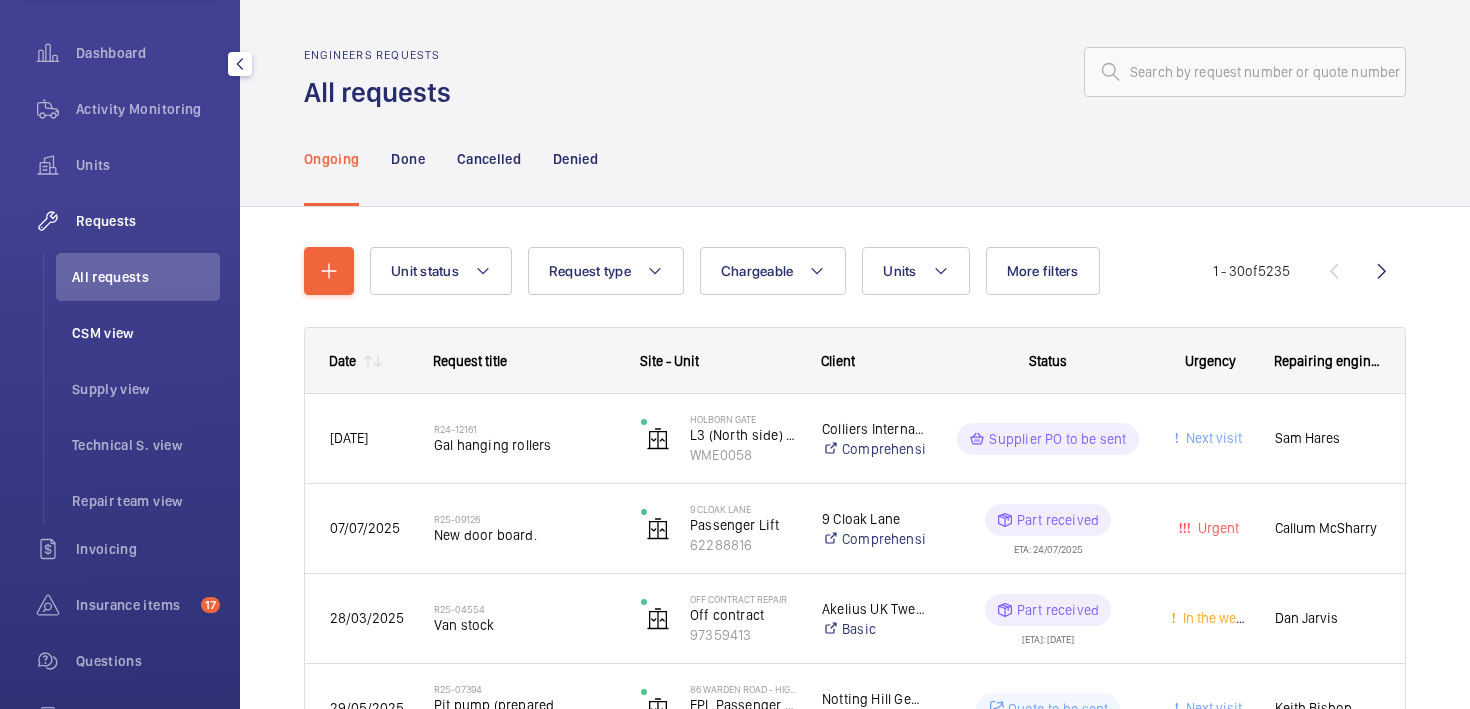 click on "CSM view" 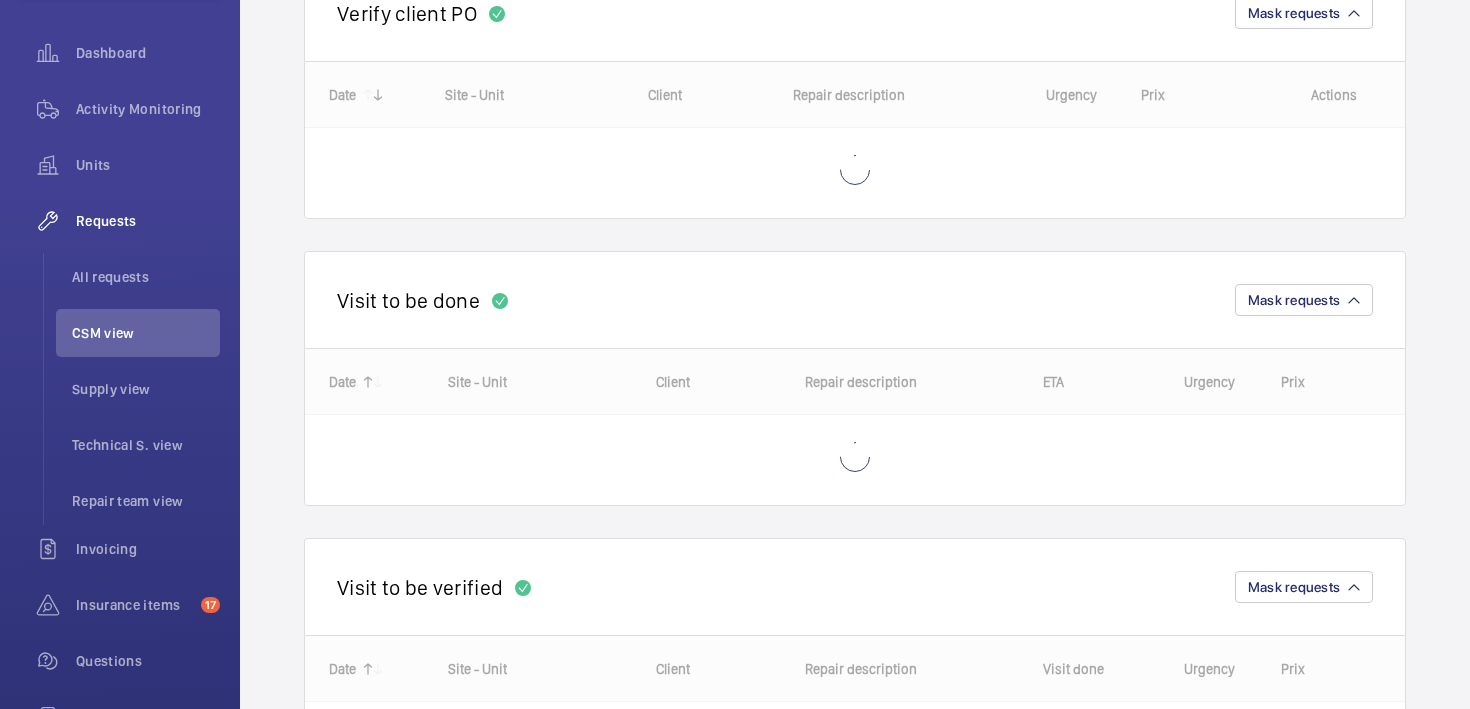 scroll, scrollTop: 836, scrollLeft: 0, axis: vertical 